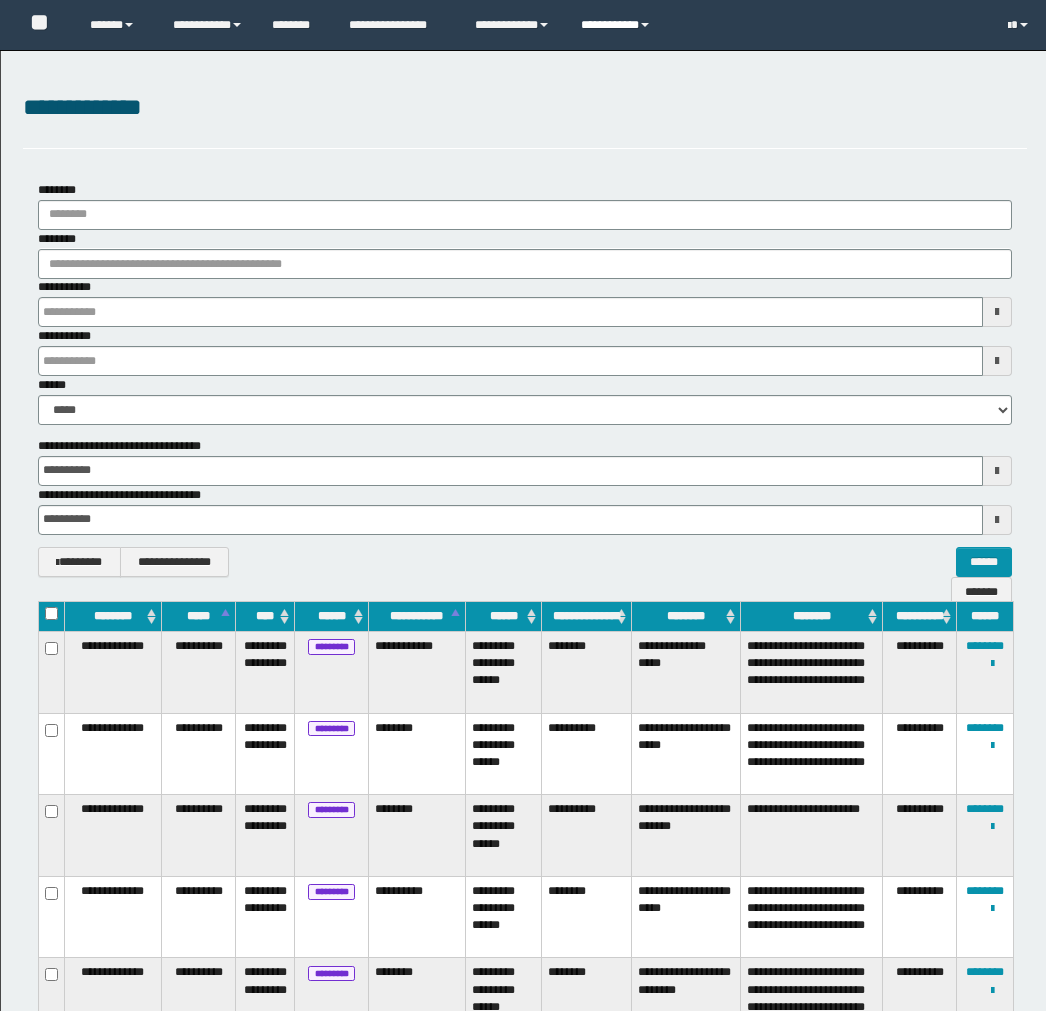scroll, scrollTop: 203, scrollLeft: 0, axis: vertical 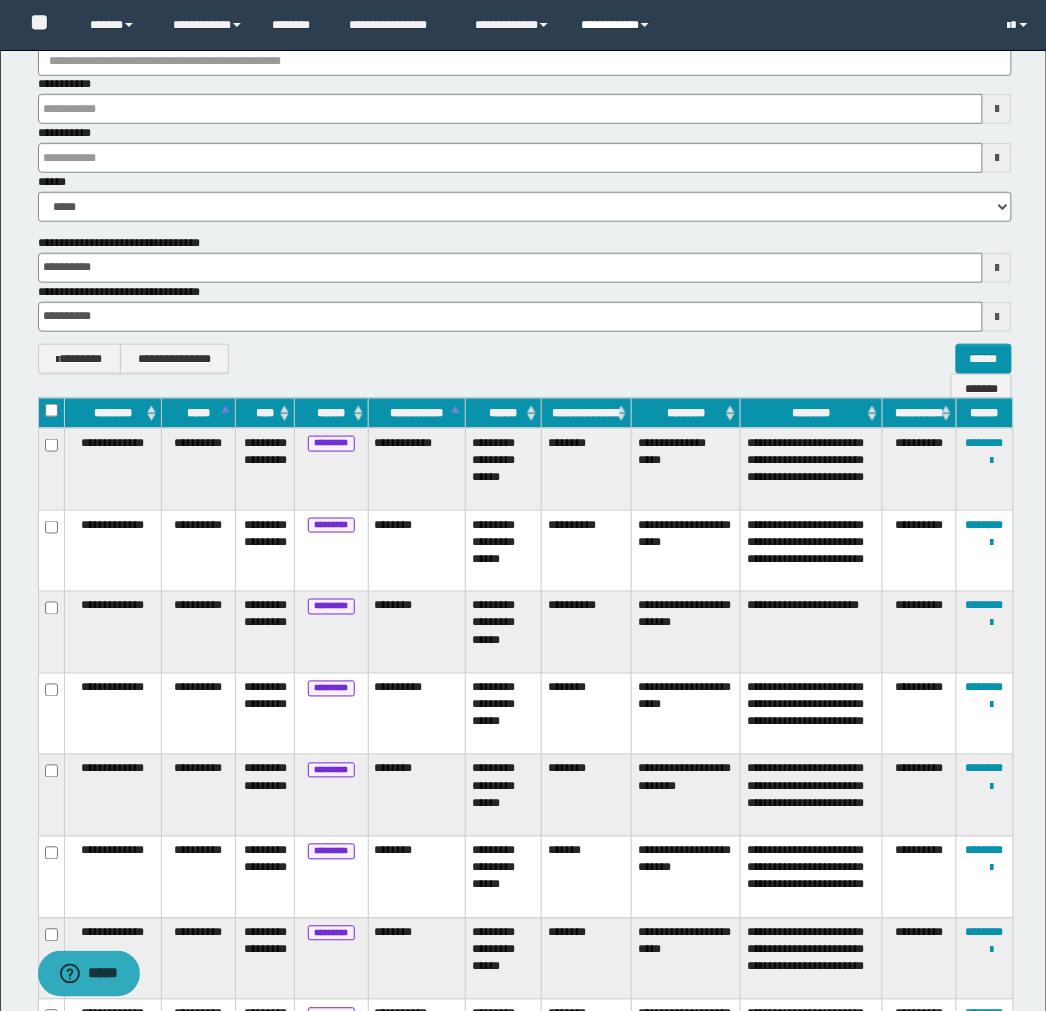 click on "**********" at bounding box center [617, 25] 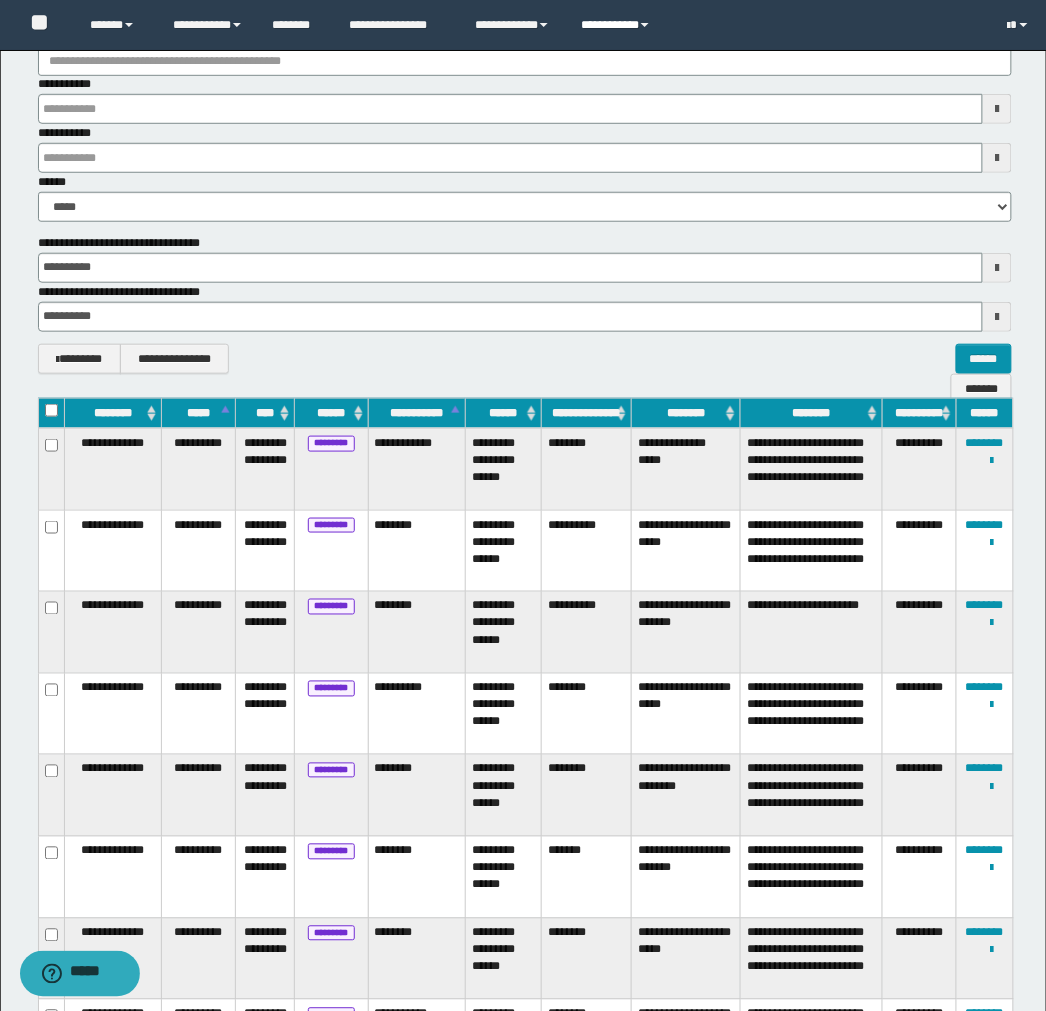 scroll, scrollTop: 0, scrollLeft: 0, axis: both 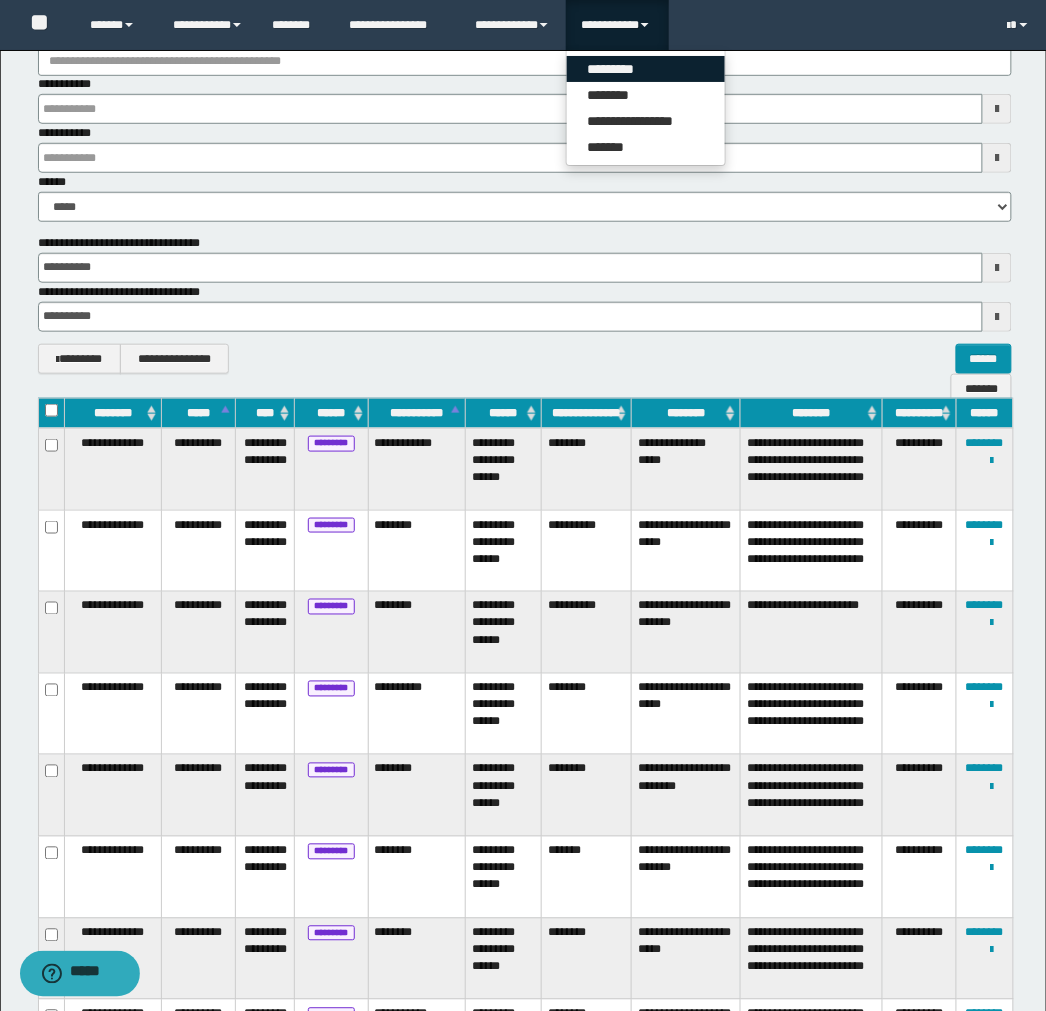 click on "*********" at bounding box center [646, 69] 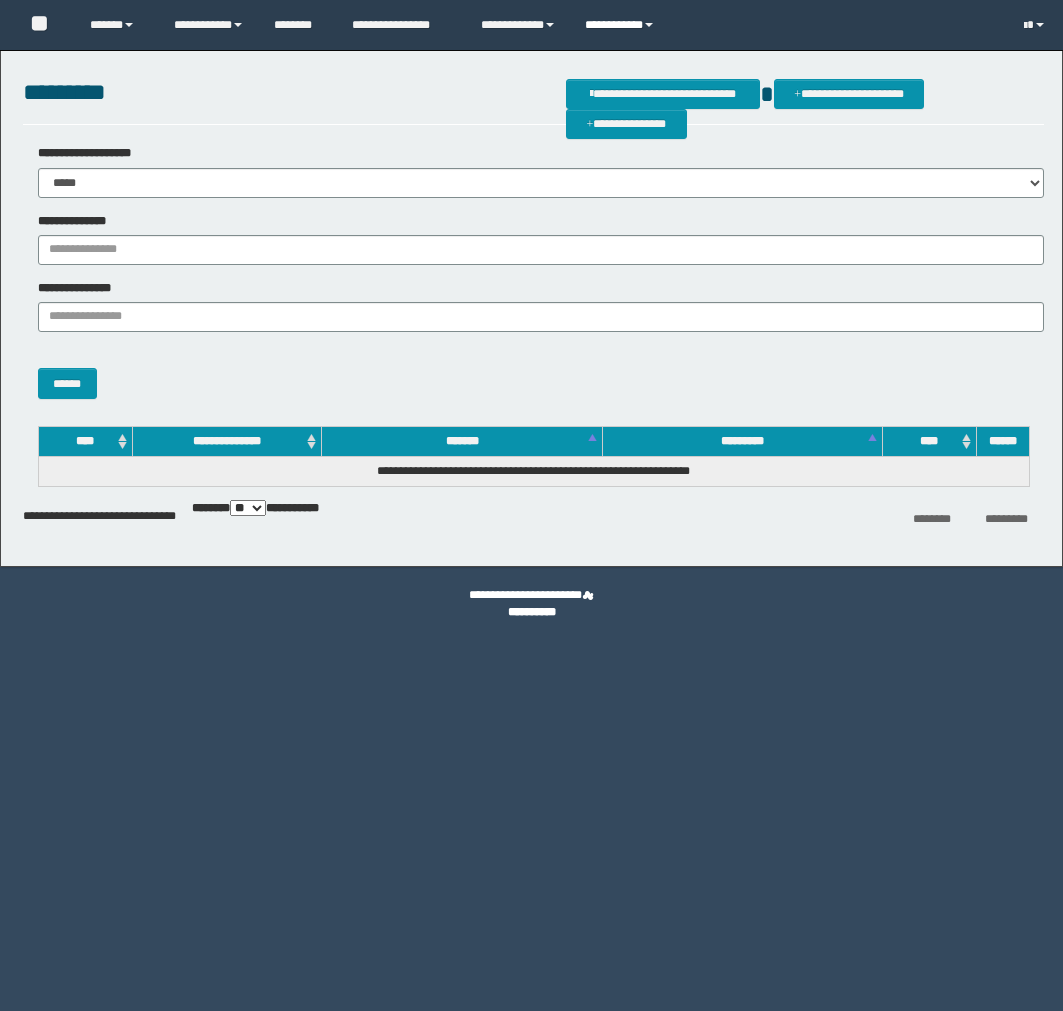 scroll, scrollTop: 0, scrollLeft: 0, axis: both 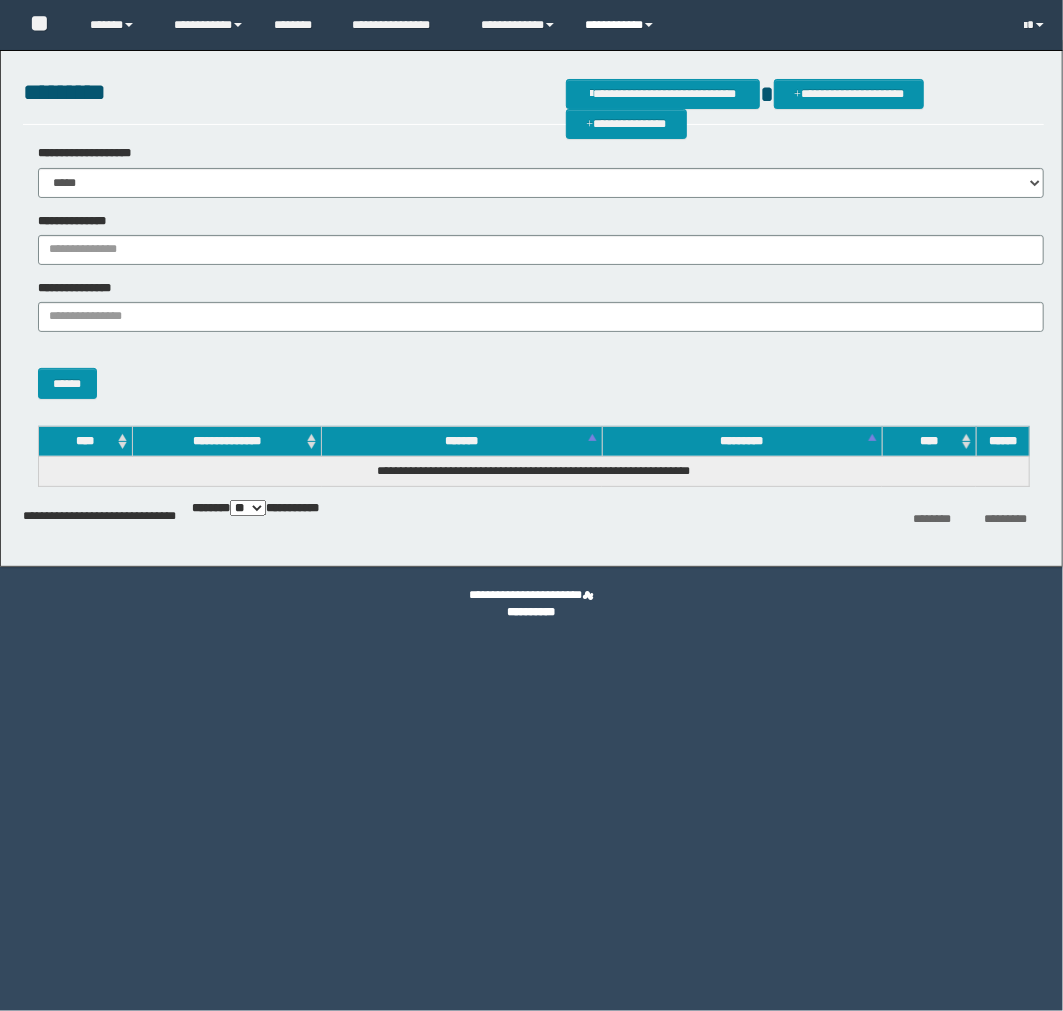 click on "**********" at bounding box center [621, 25] 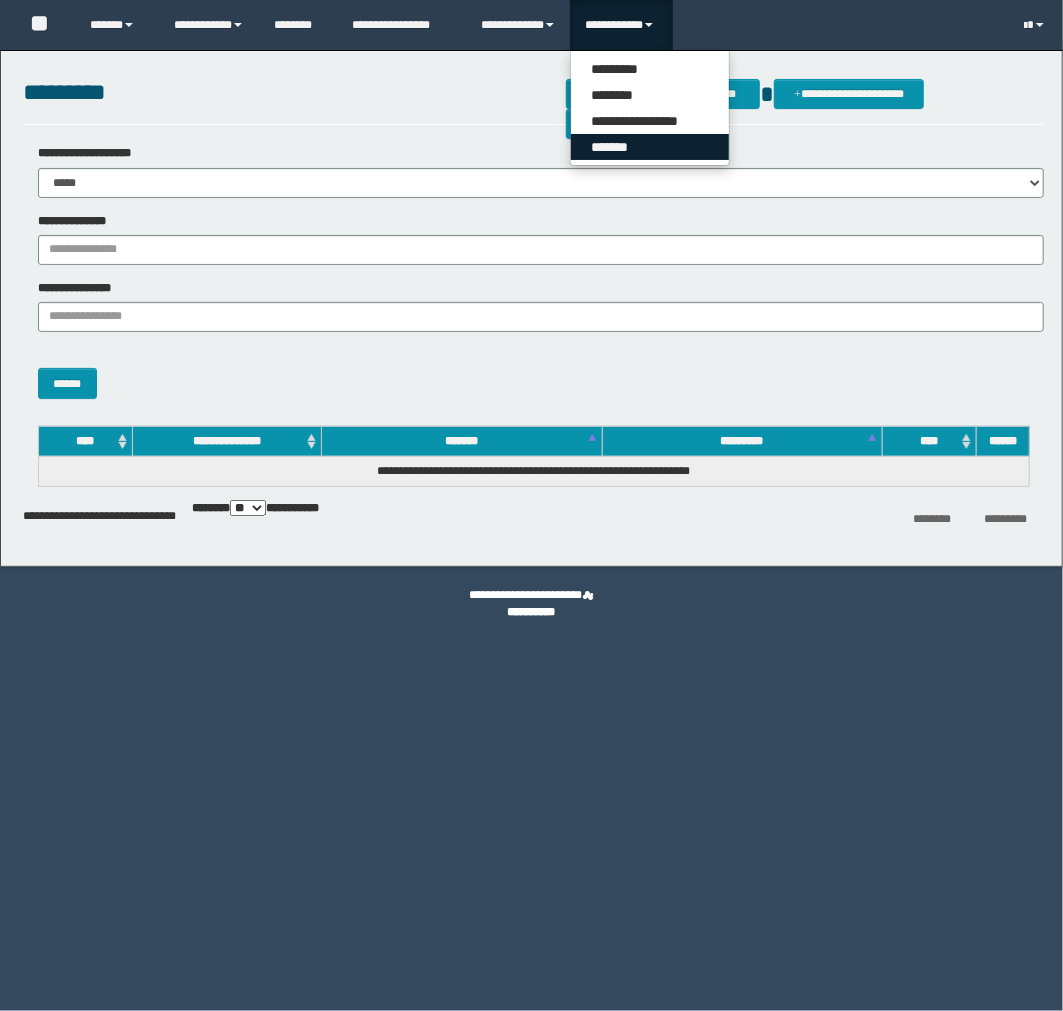 scroll, scrollTop: 0, scrollLeft: 0, axis: both 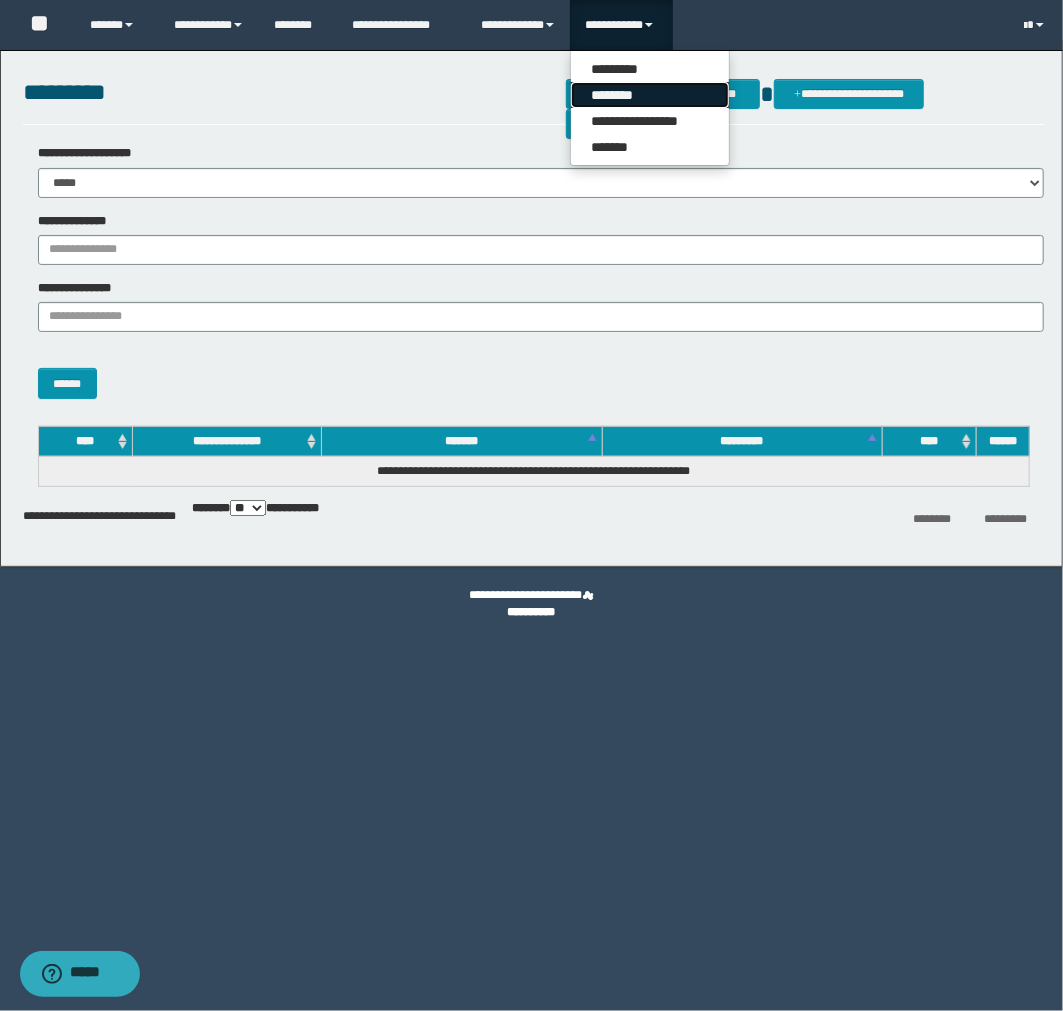 click on "********" at bounding box center (650, 95) 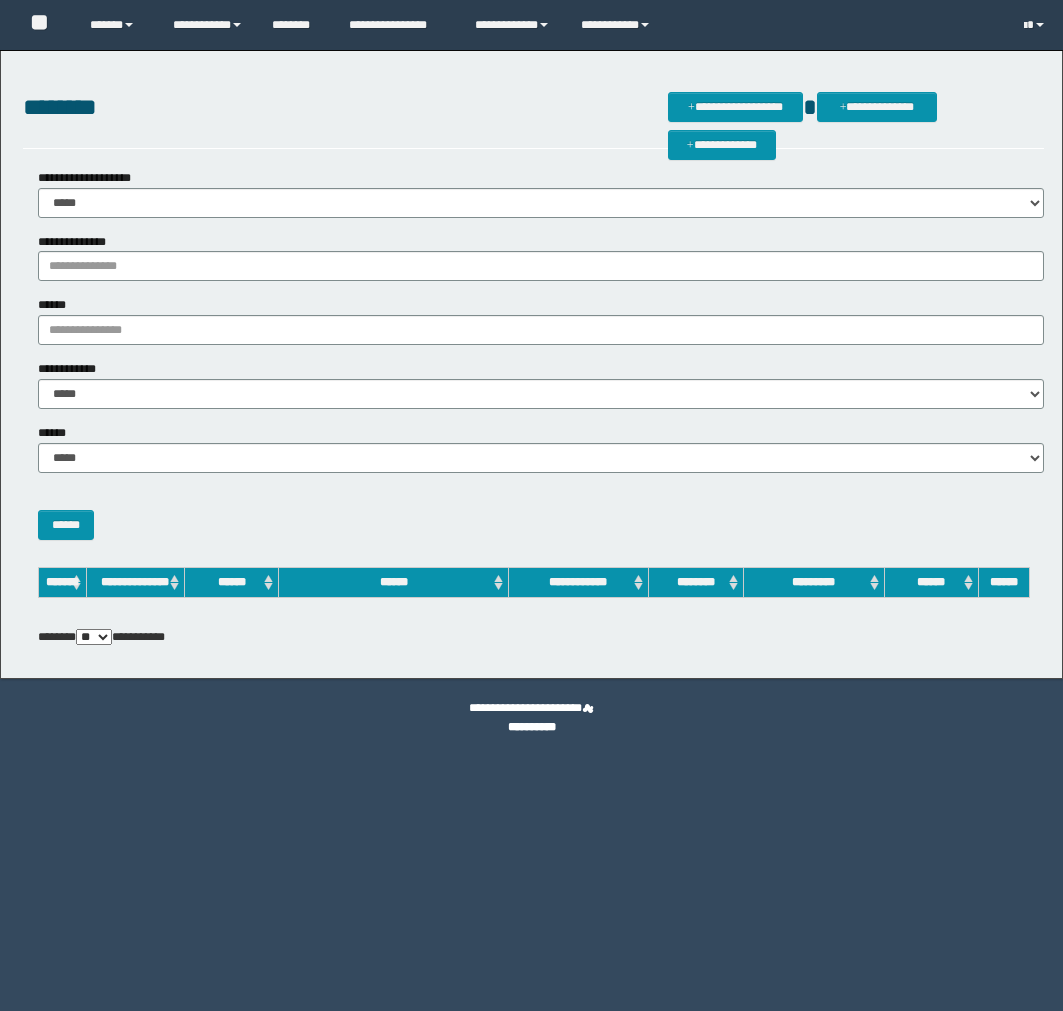 scroll, scrollTop: 0, scrollLeft: 0, axis: both 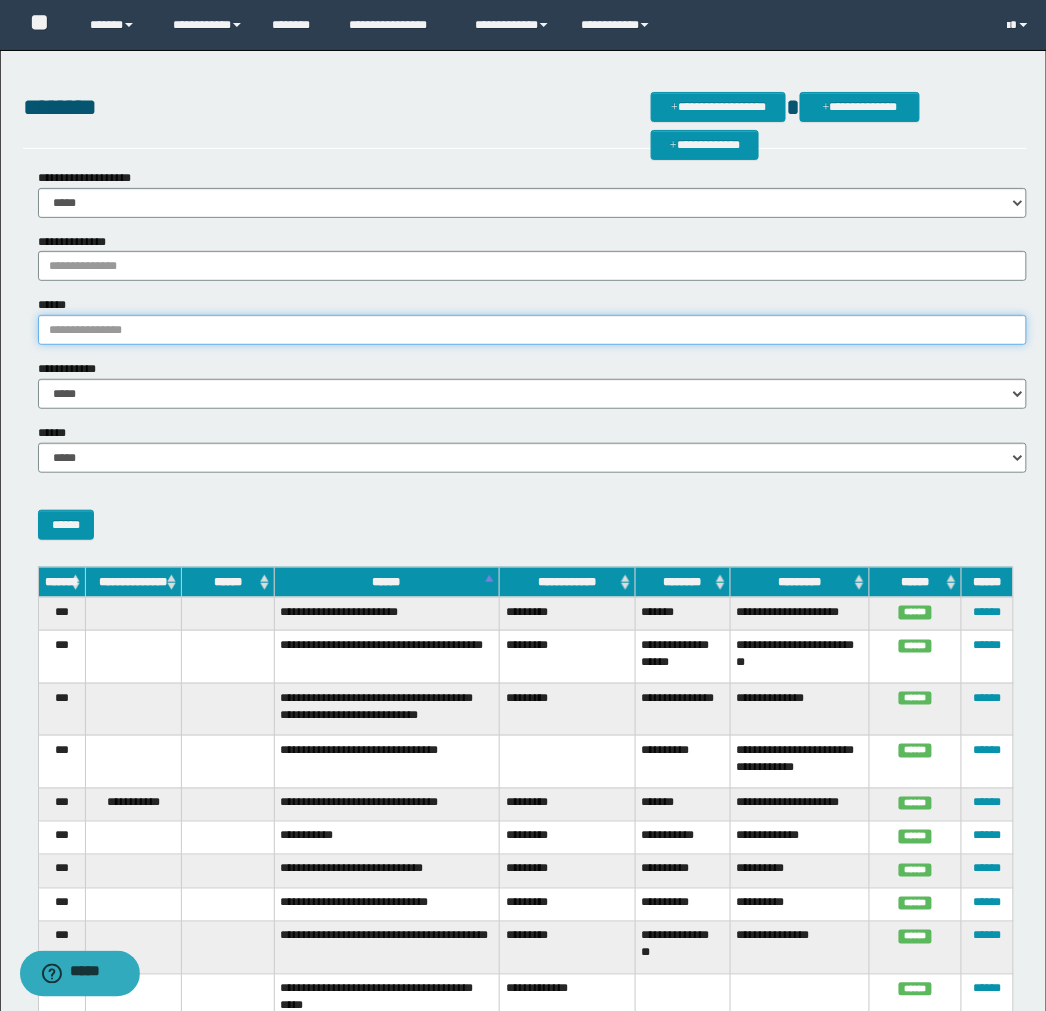 click on "******" at bounding box center [533, 330] 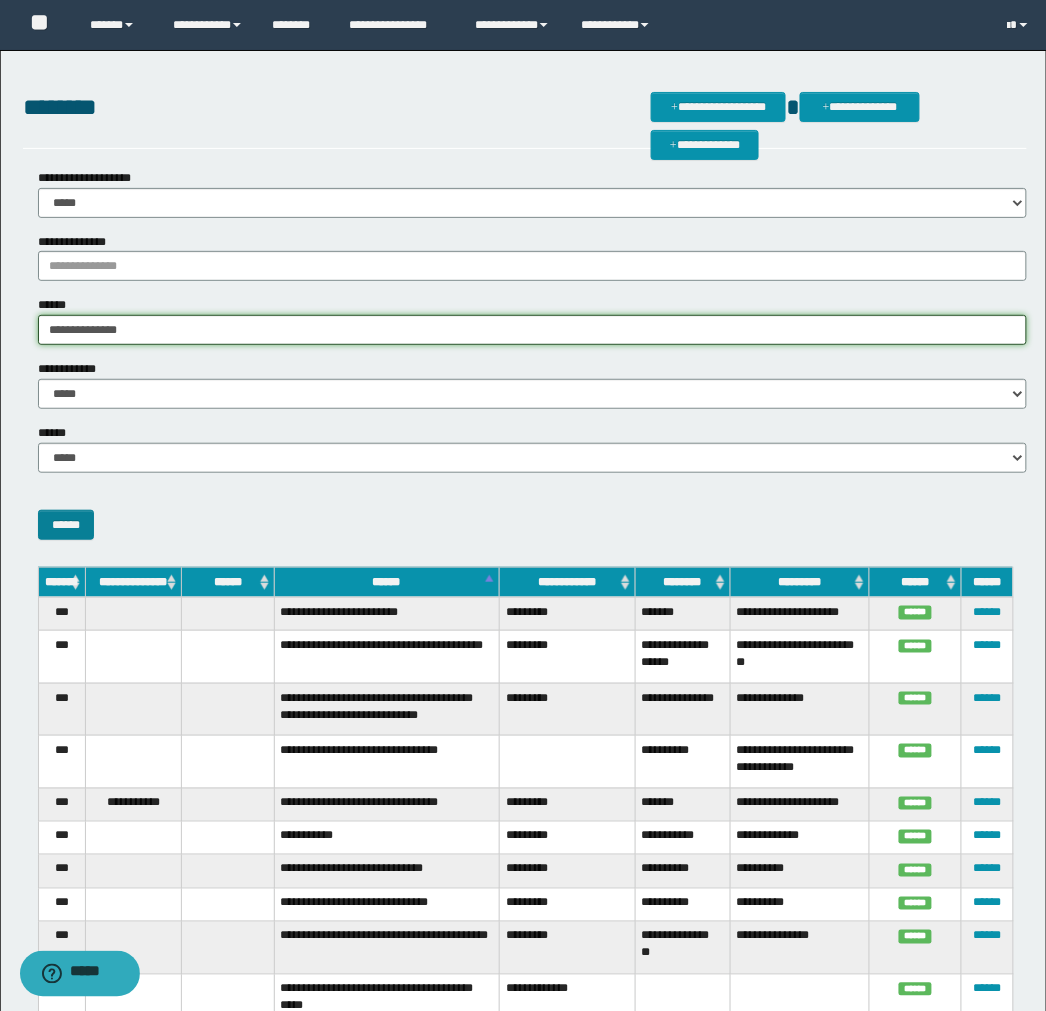 type on "**********" 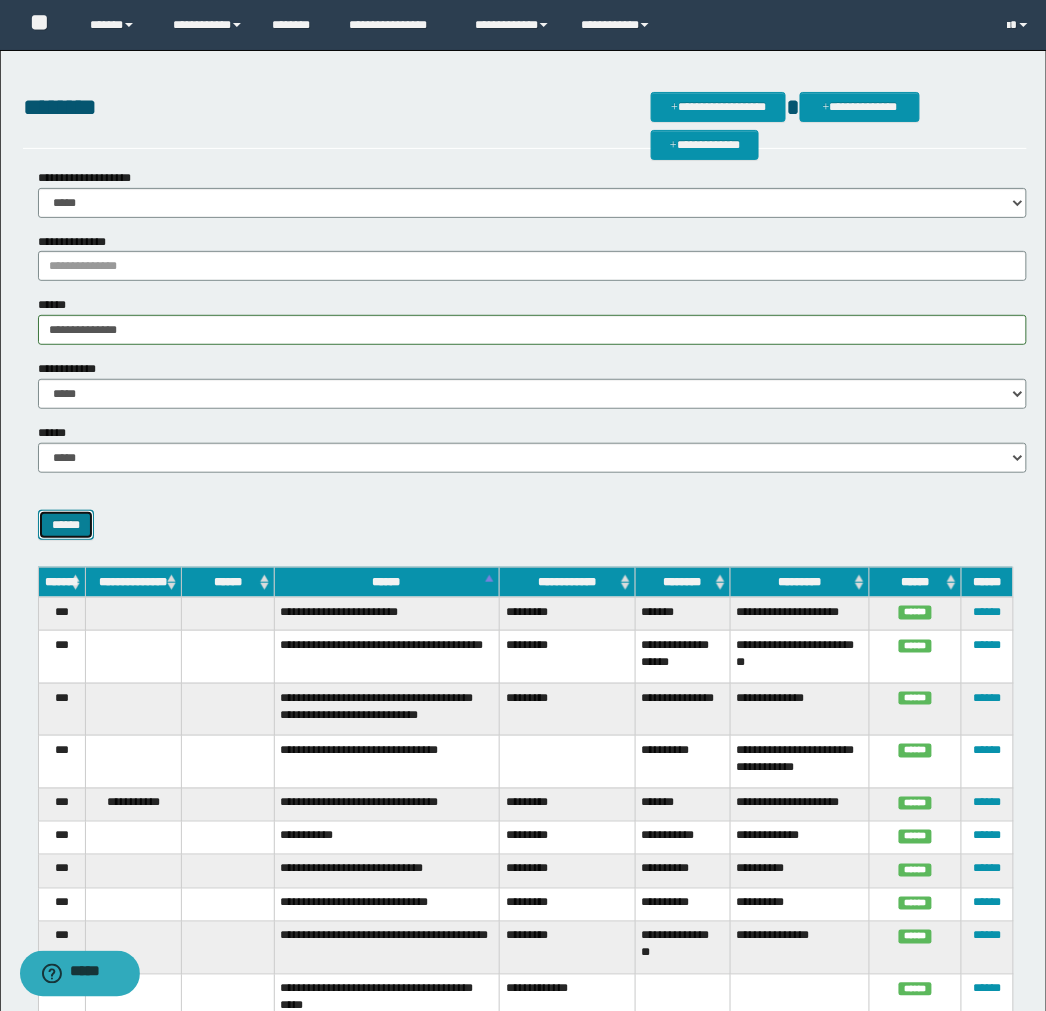 click on "******" at bounding box center (66, 525) 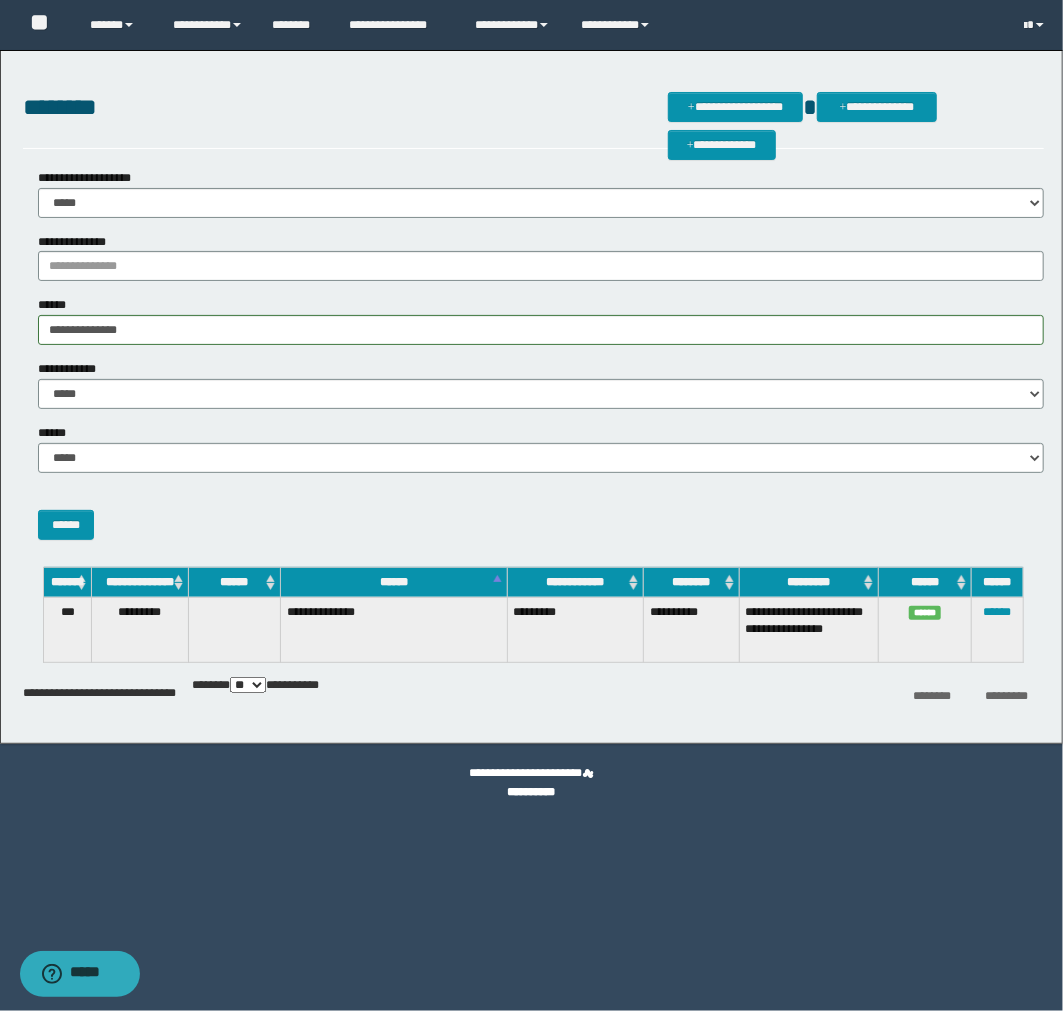 click on "**********" at bounding box center (808, 629) 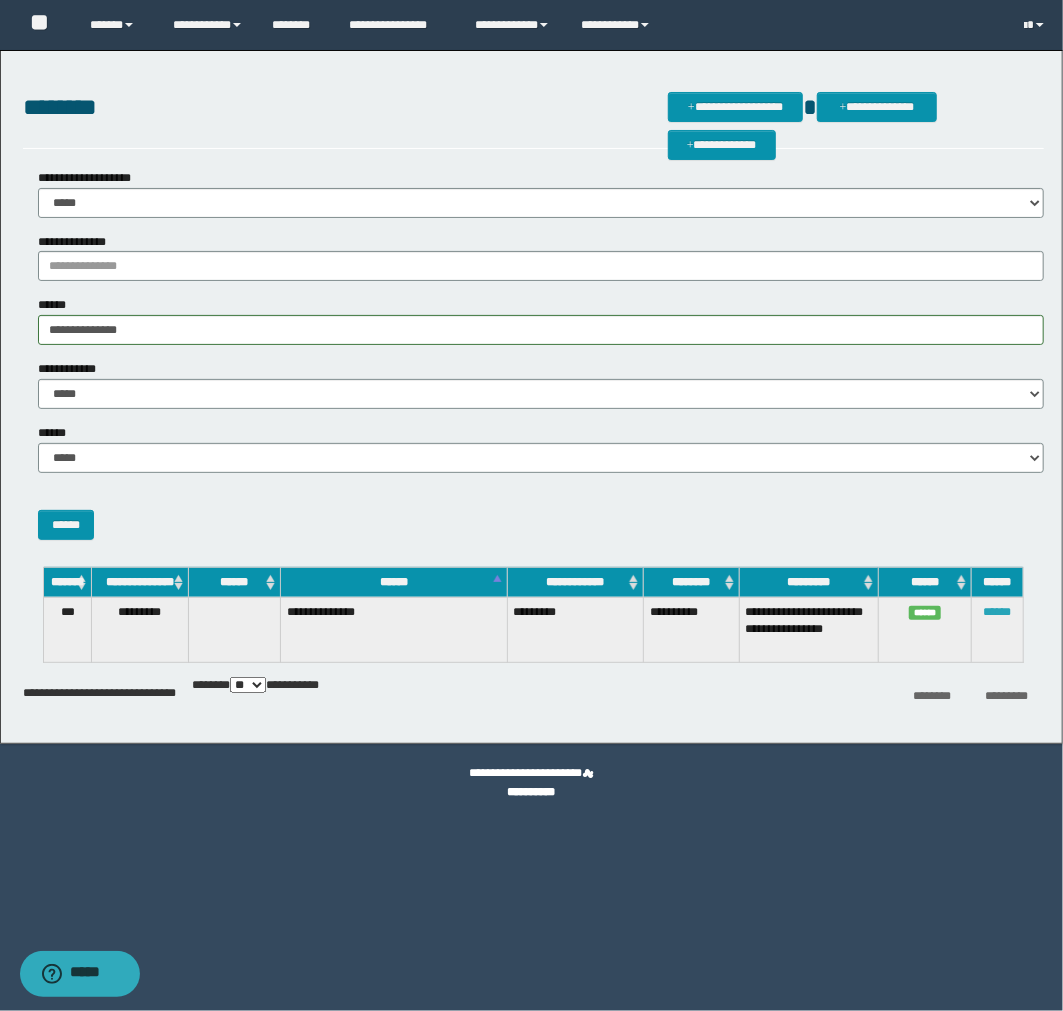 click on "******" at bounding box center [997, 612] 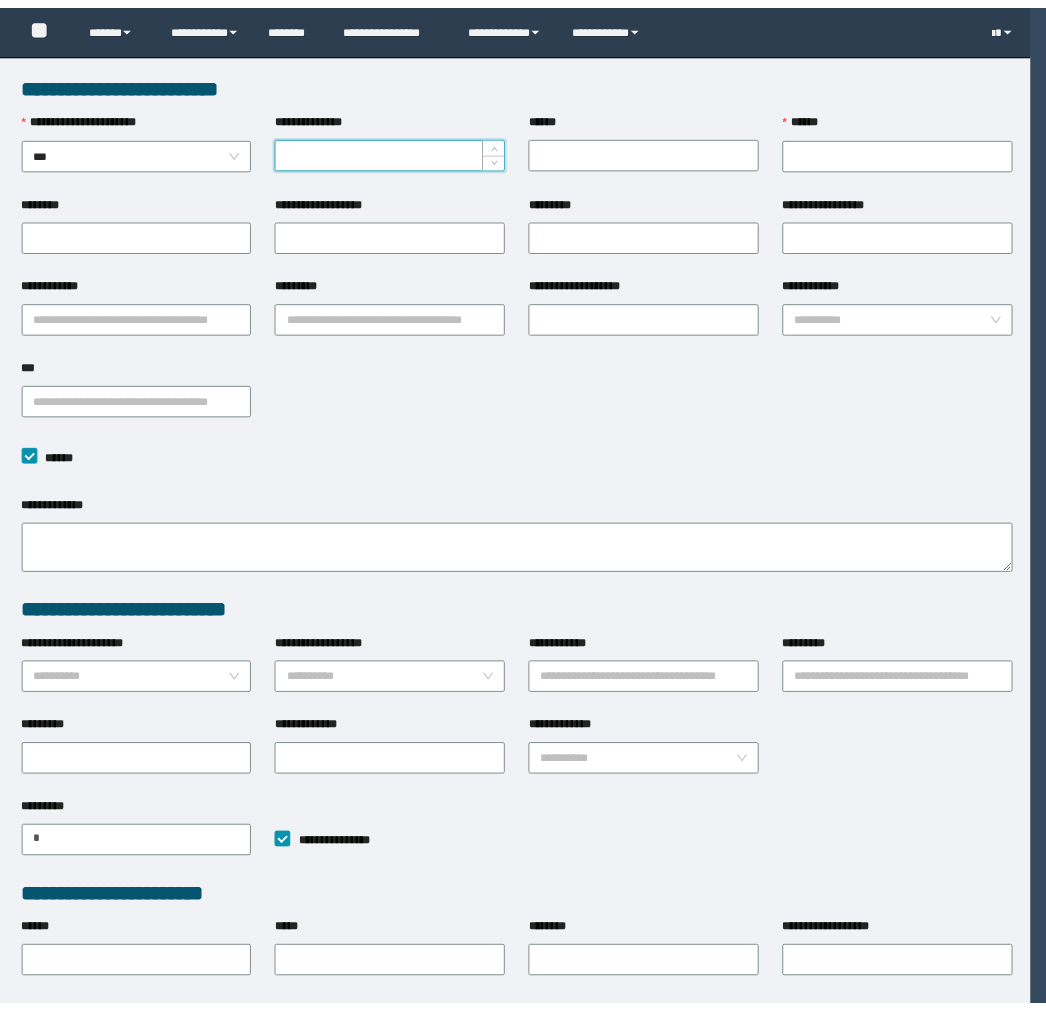 scroll, scrollTop: 0, scrollLeft: 0, axis: both 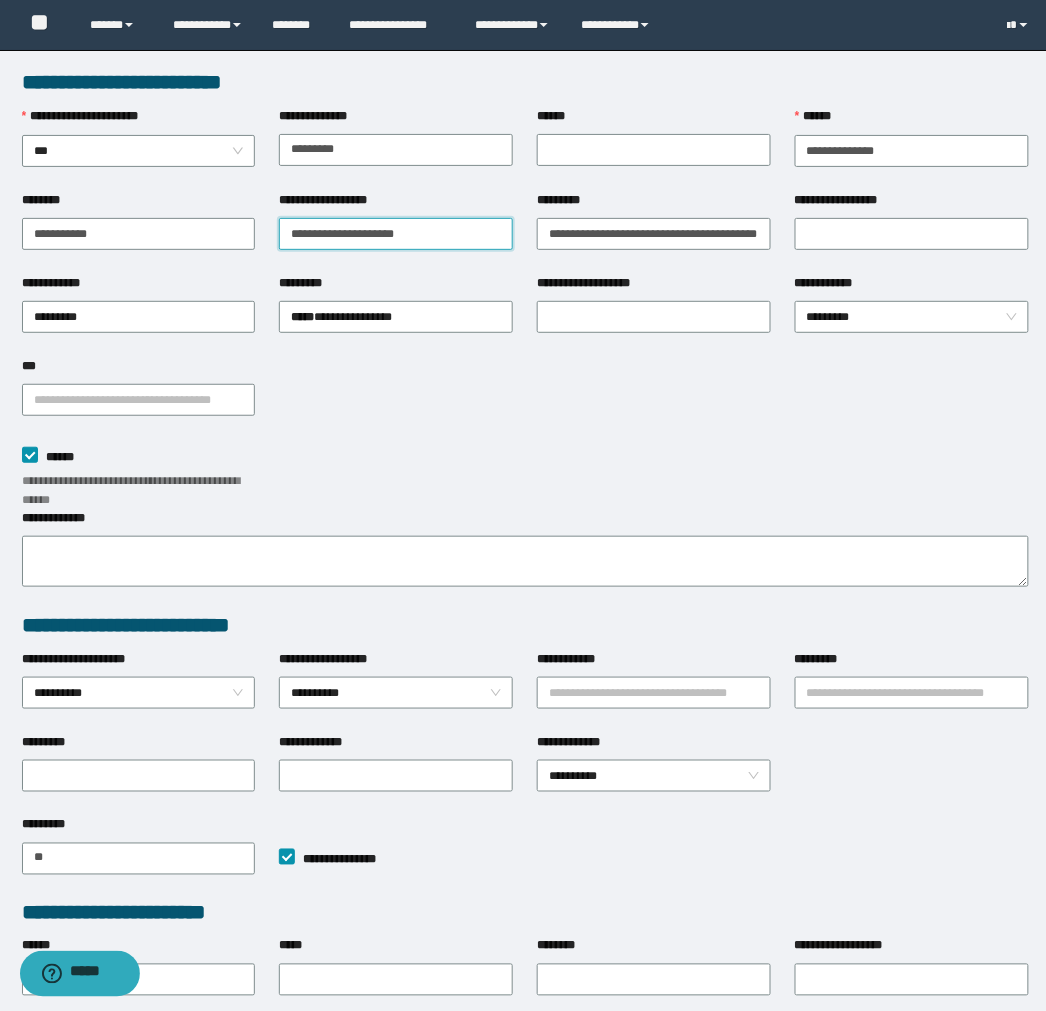 drag, startPoint x: 307, startPoint y: 236, endPoint x: 405, endPoint y: 285, distance: 109.56733 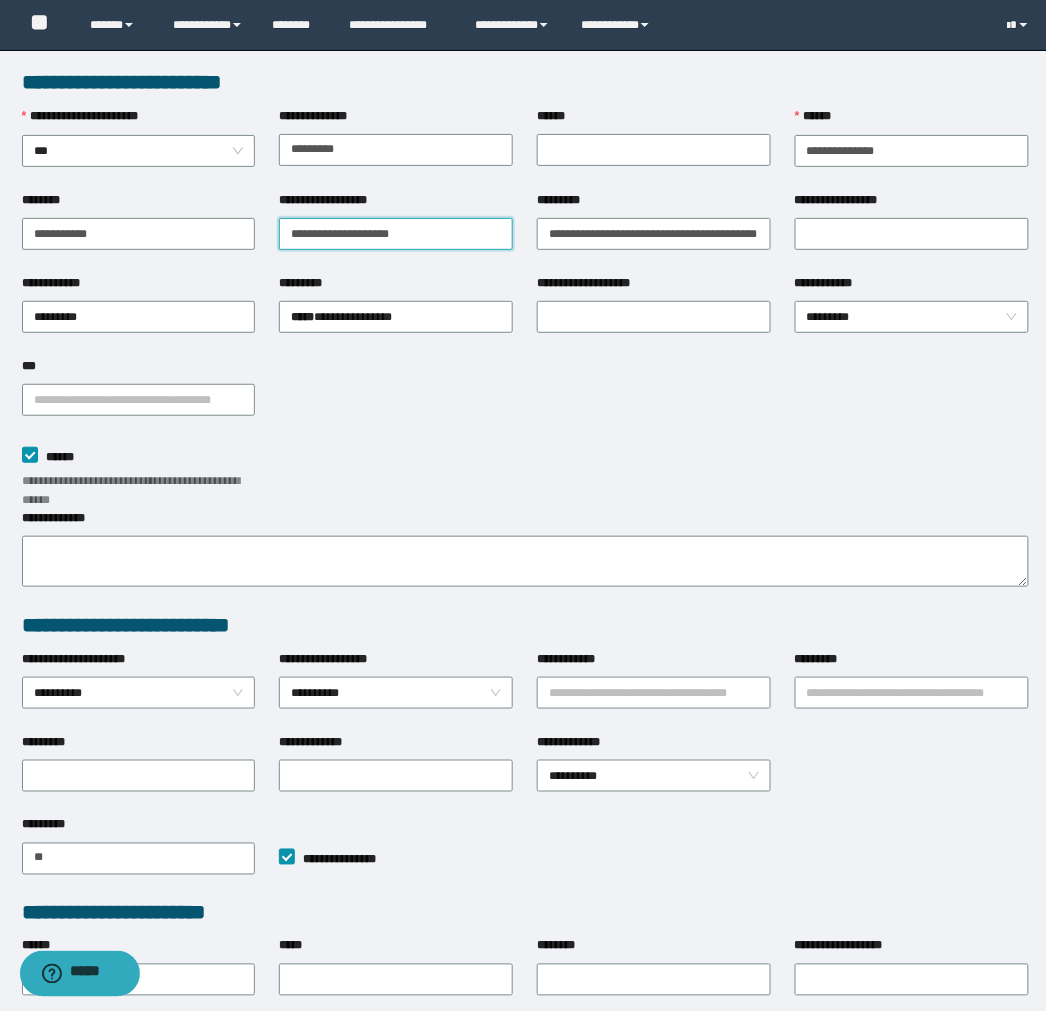 type on "**********" 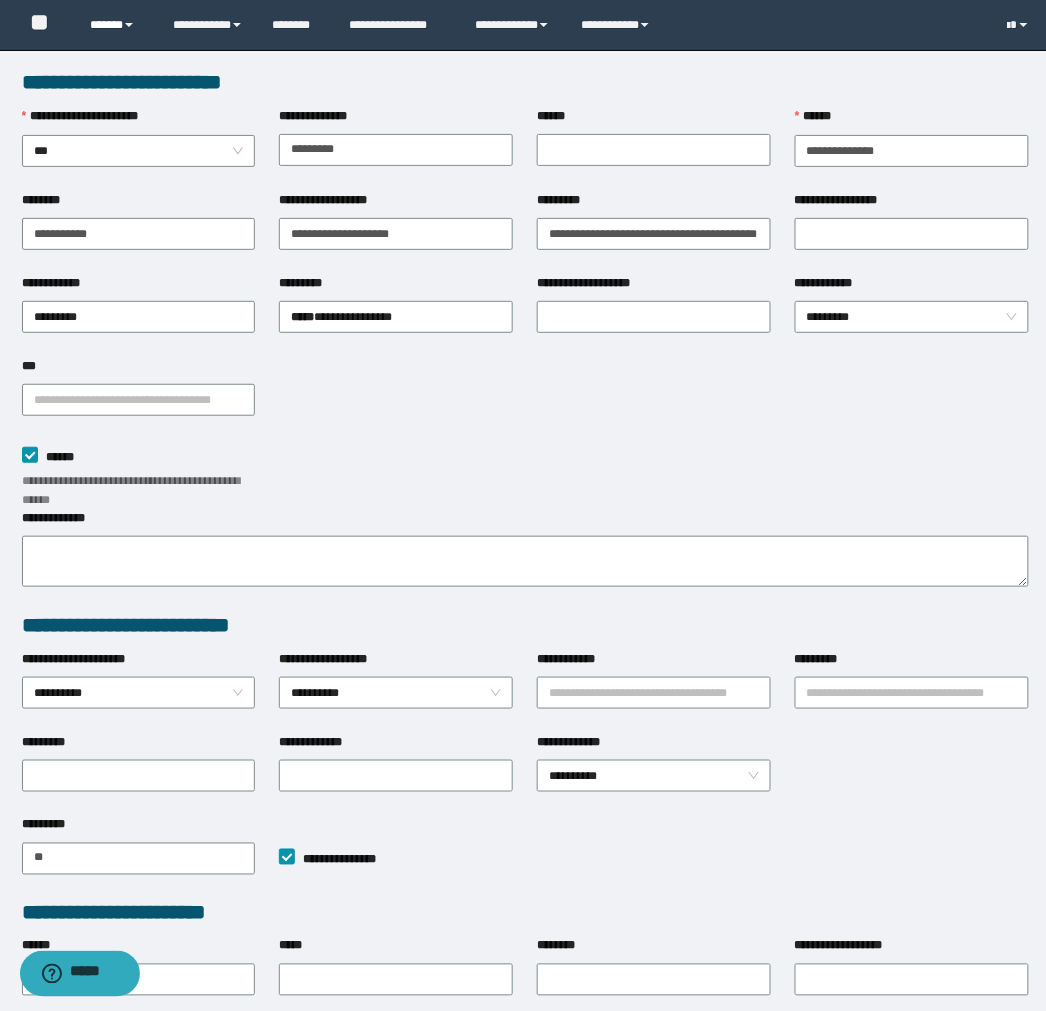 click on "******" at bounding box center [116, 25] 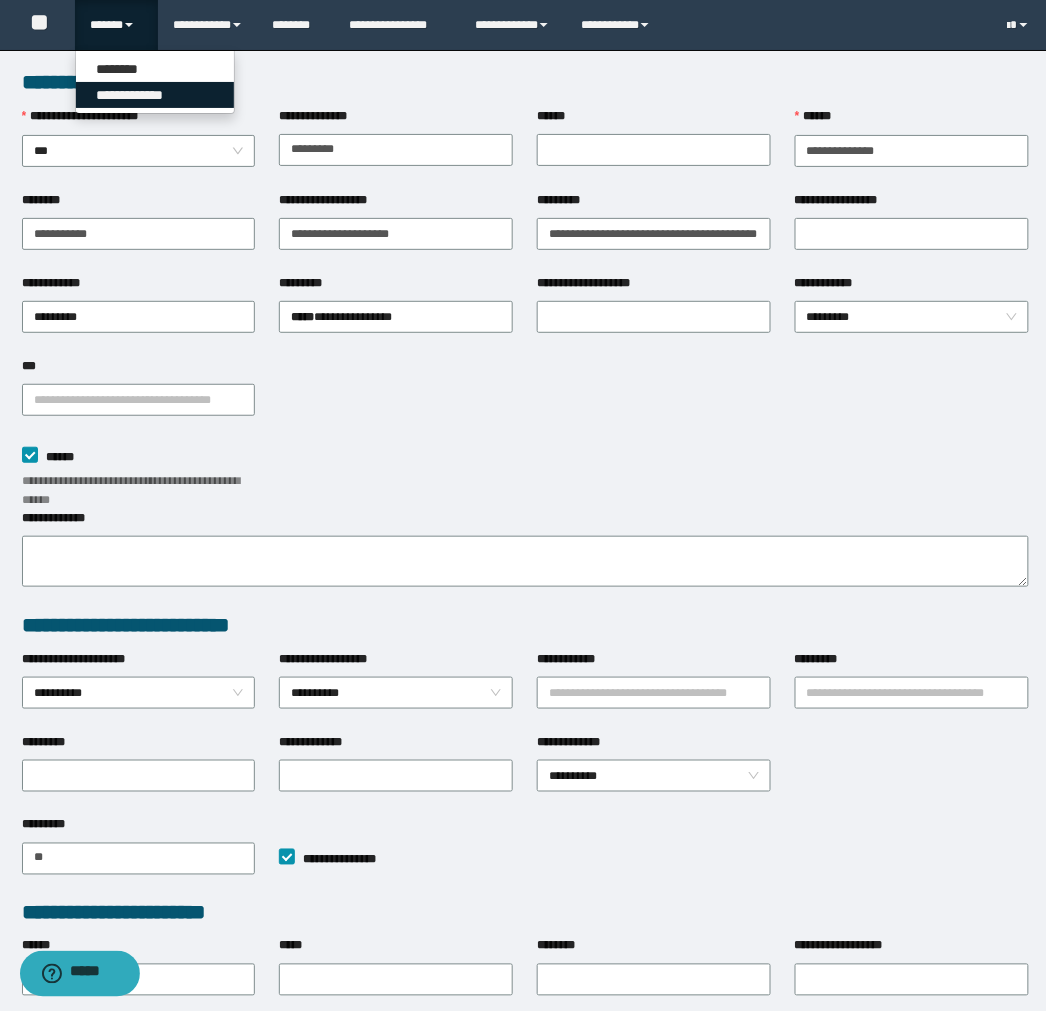 click on "**********" at bounding box center (155, 95) 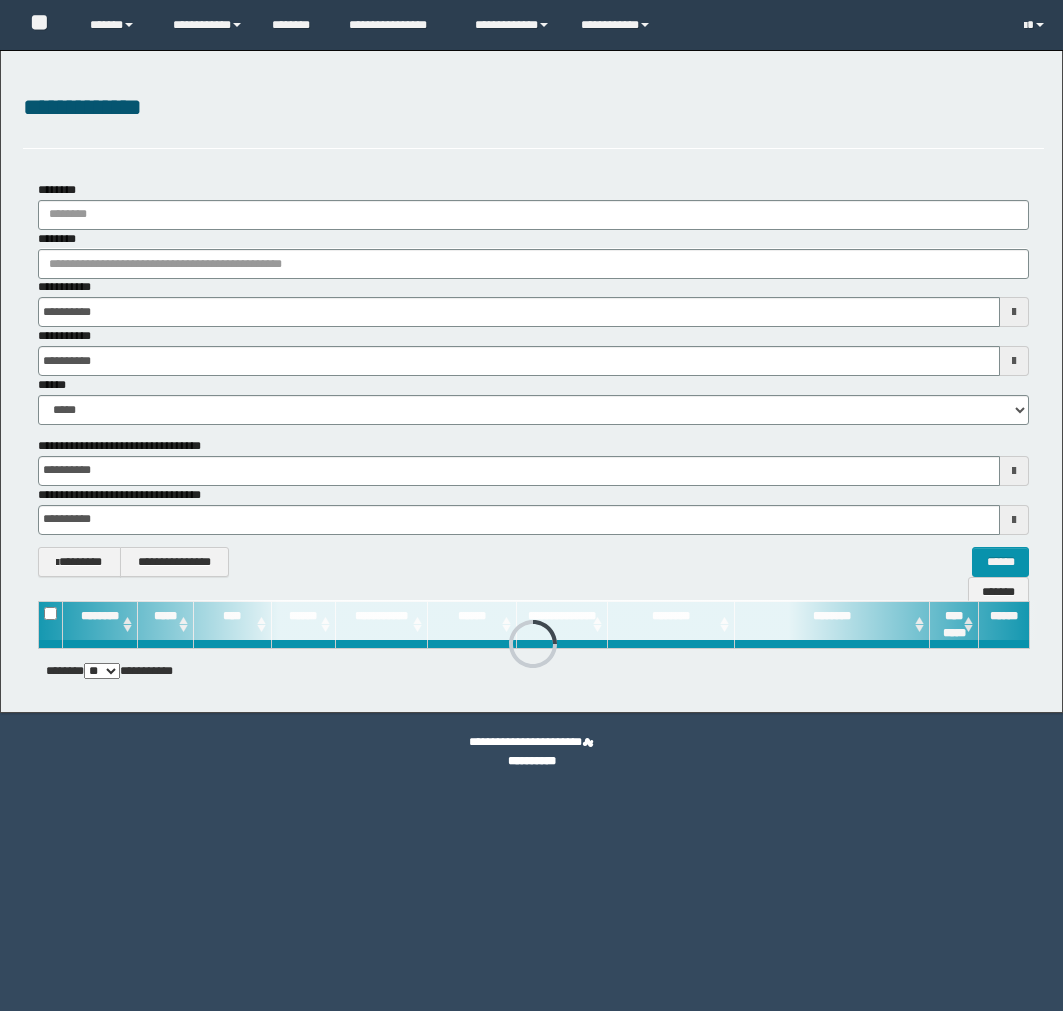 scroll, scrollTop: 0, scrollLeft: 0, axis: both 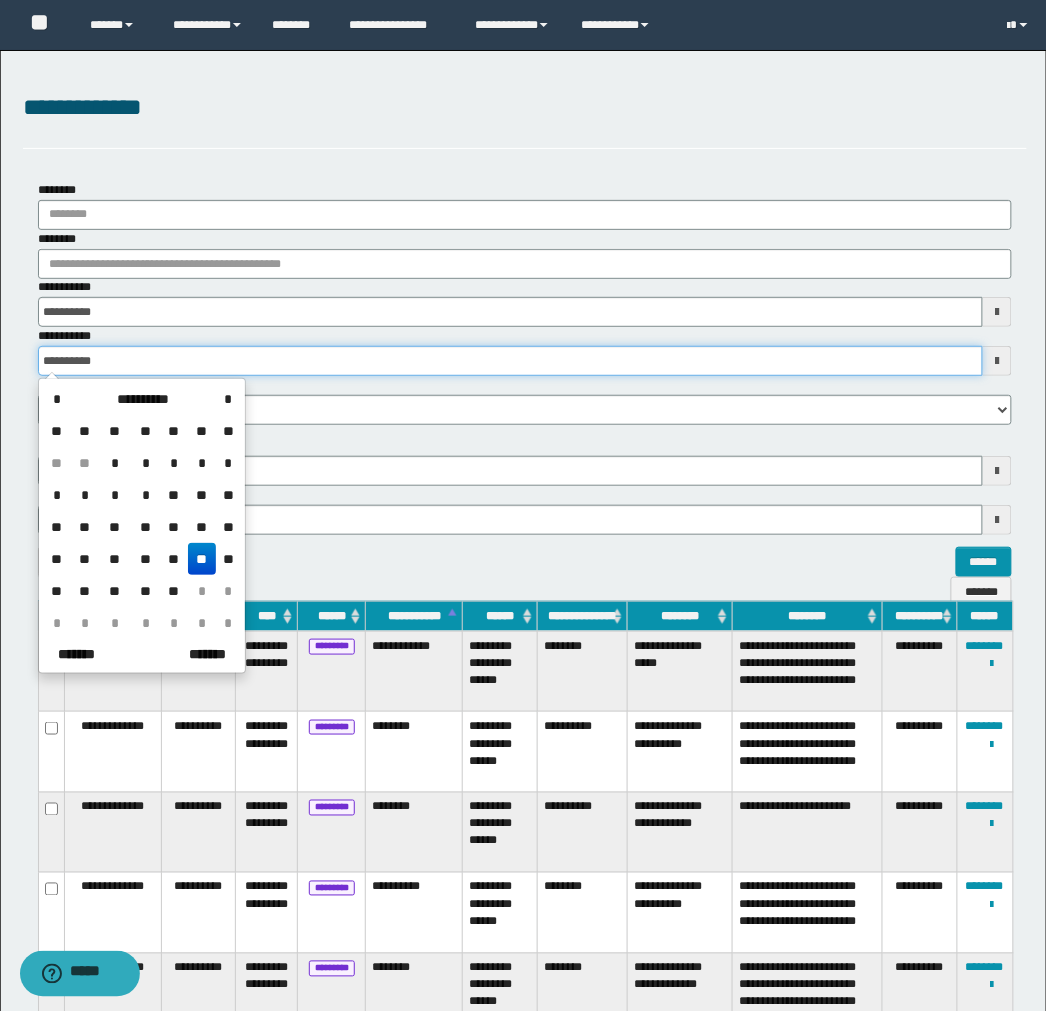 drag, startPoint x: 181, startPoint y: 356, endPoint x: 0, endPoint y: 368, distance: 181.39735 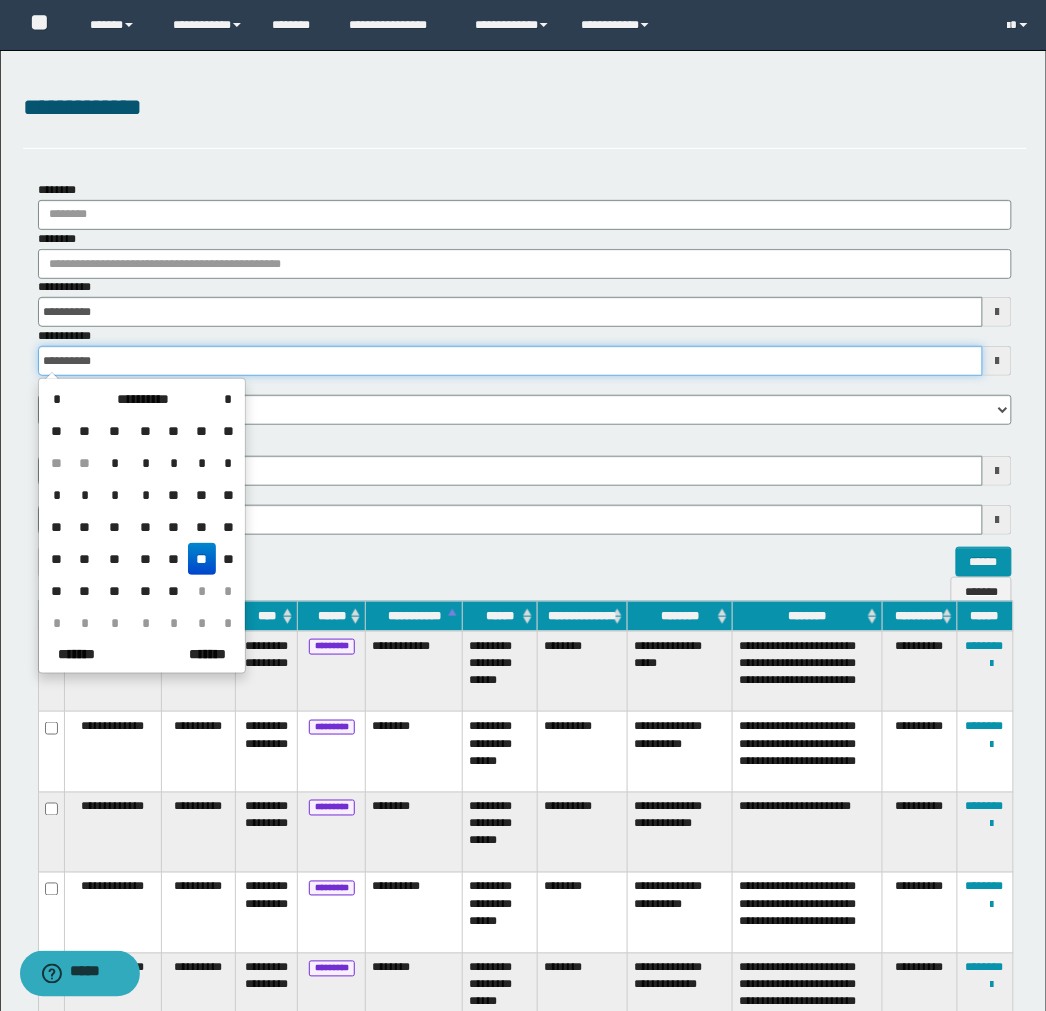 click on "**********" at bounding box center [523, 505] 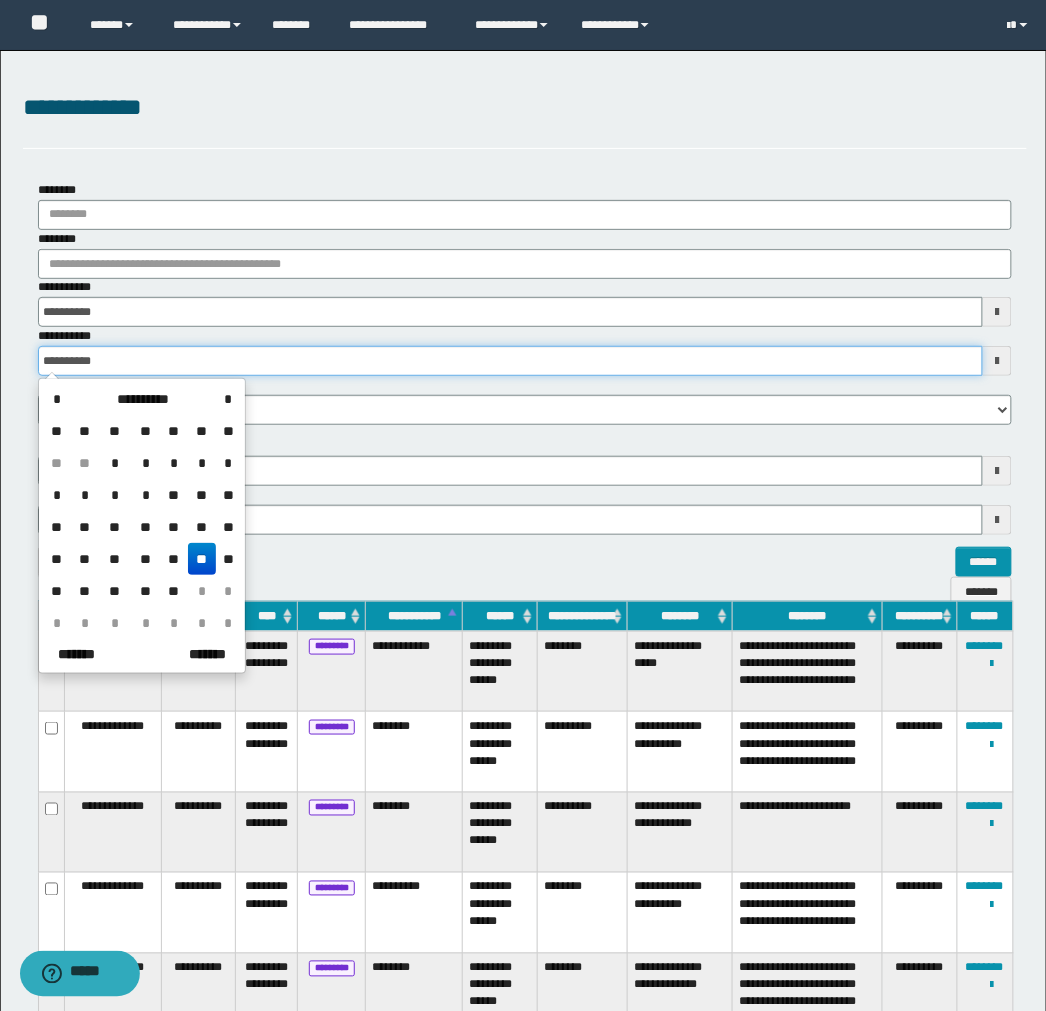 type 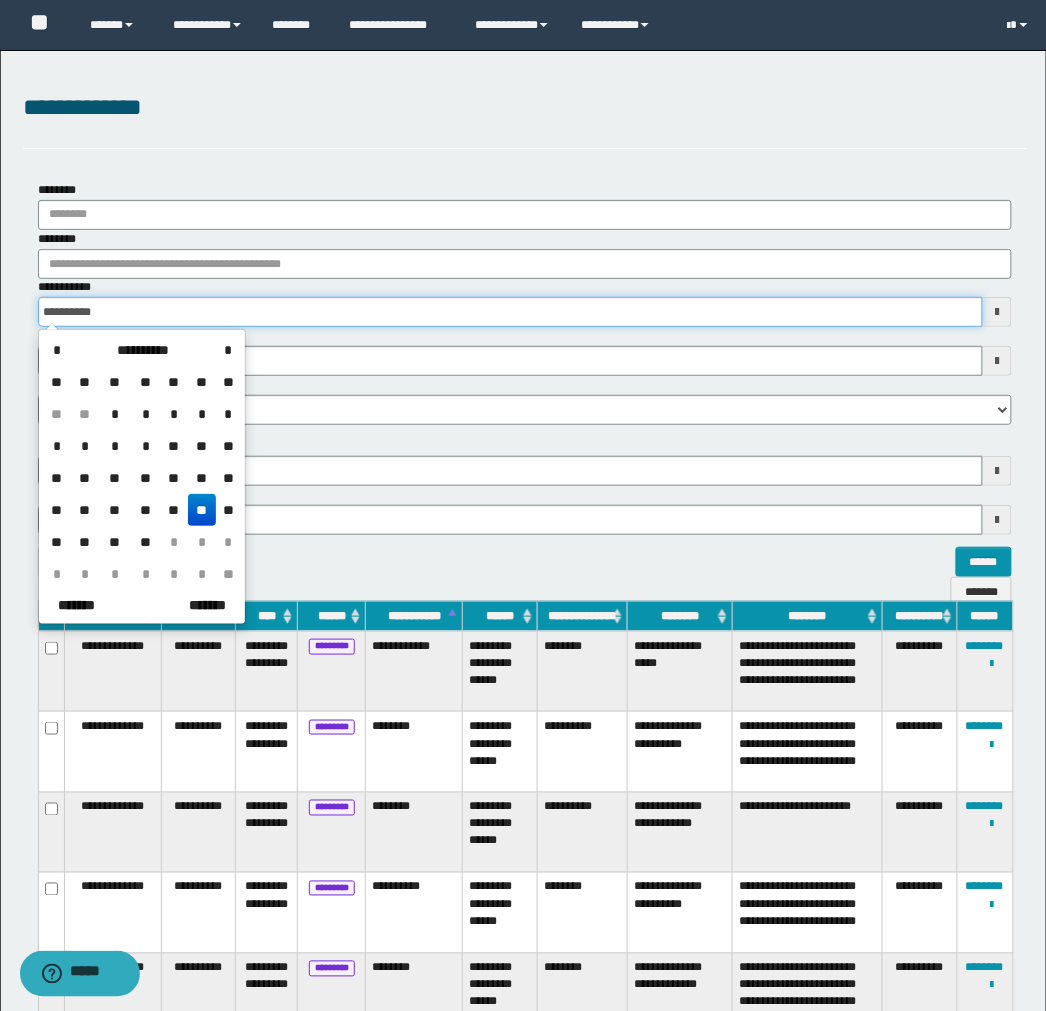 drag, startPoint x: 143, startPoint y: 311, endPoint x: 8, endPoint y: 308, distance: 135.03333 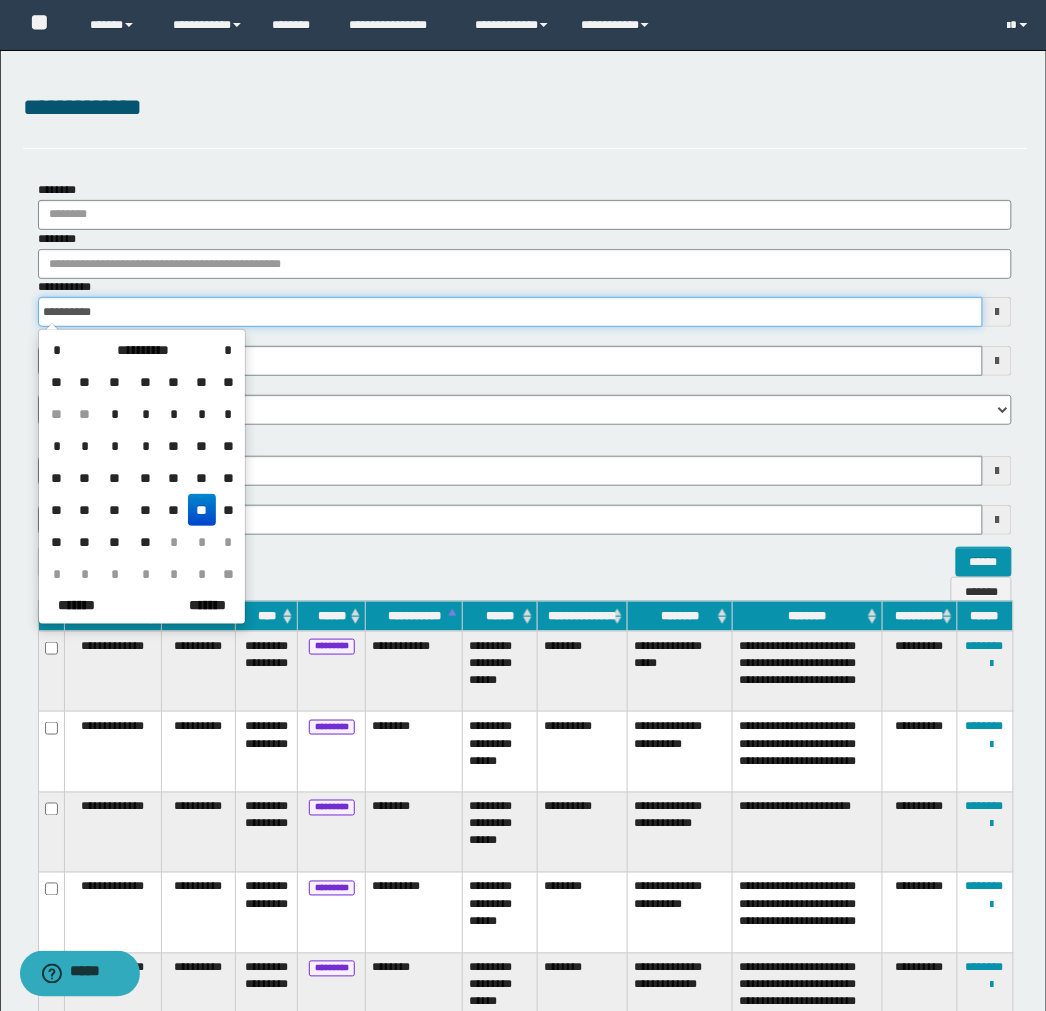 click on "**********" at bounding box center (525, 379) 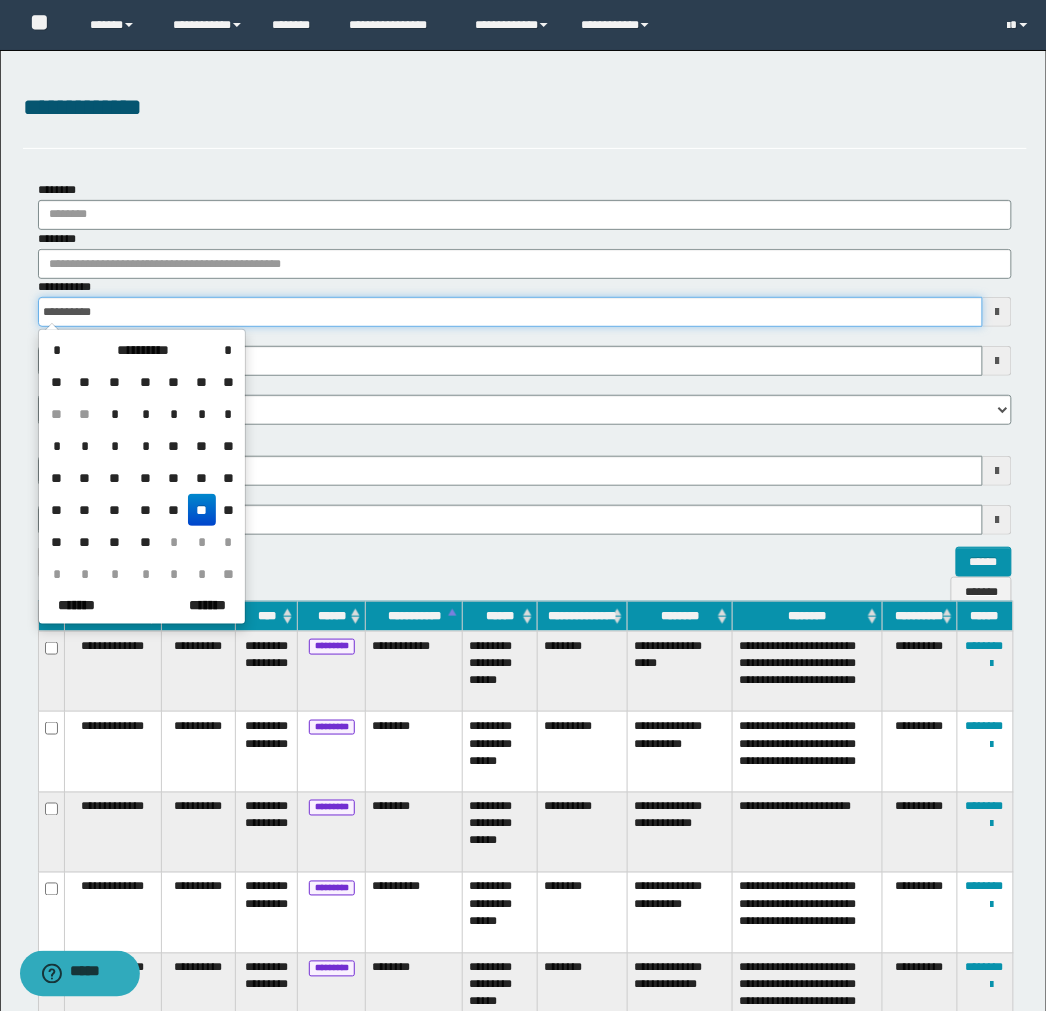 type 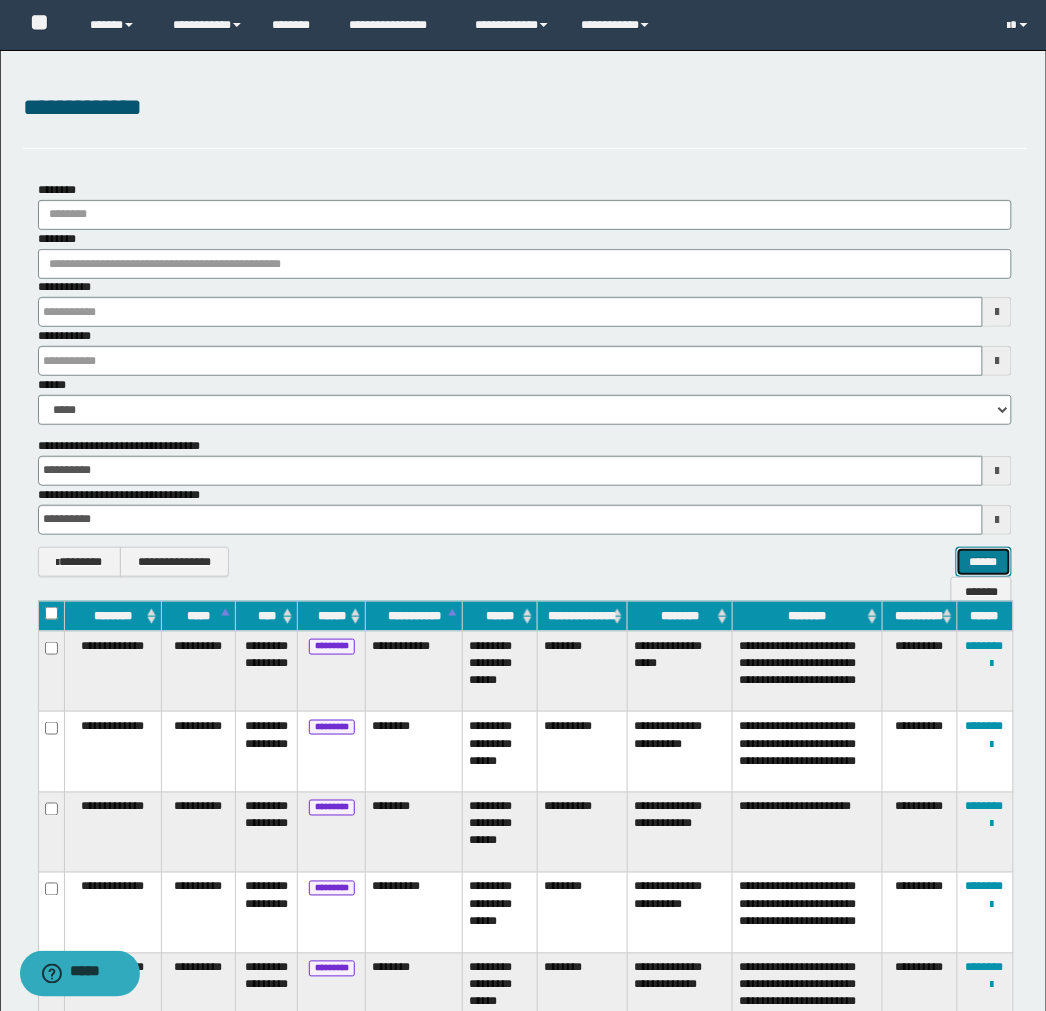 click on "******" at bounding box center [984, 562] 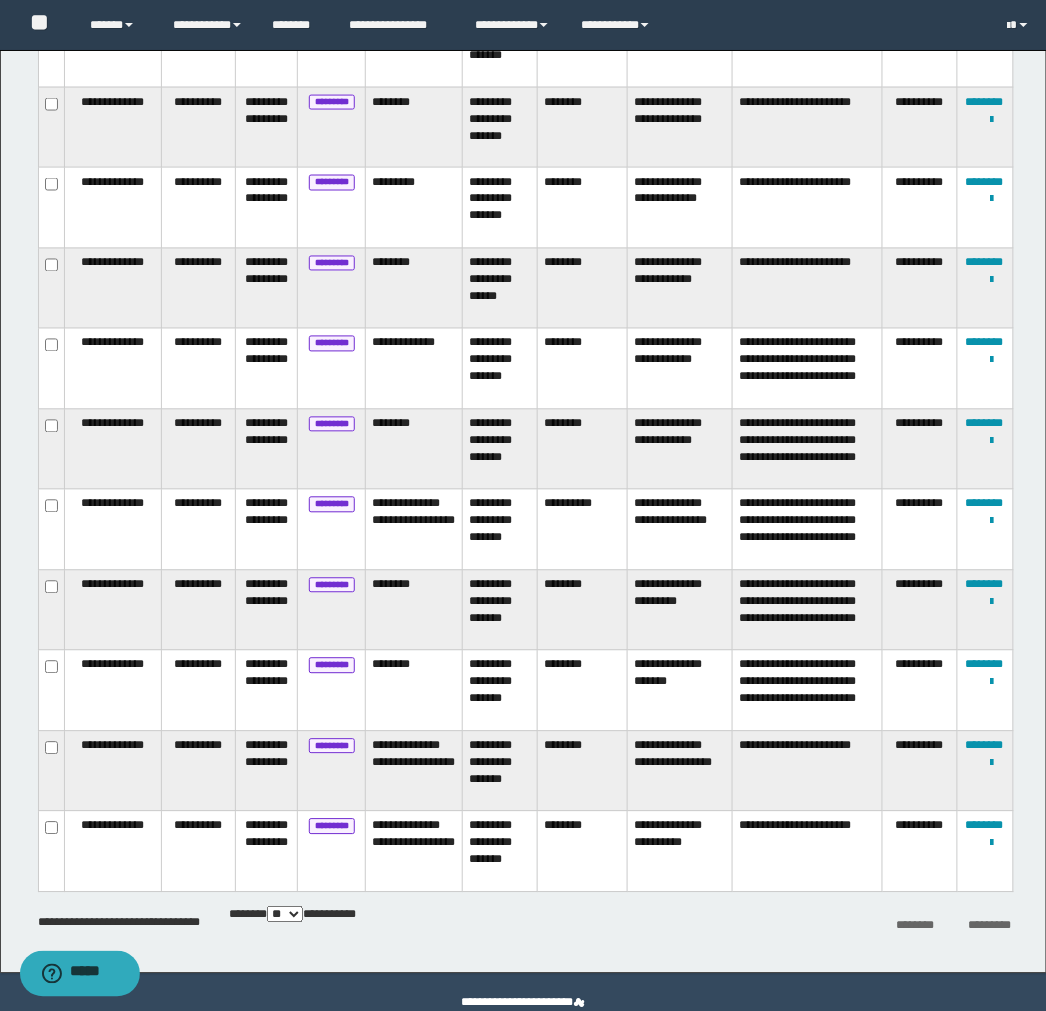 scroll, scrollTop: 2194, scrollLeft: 0, axis: vertical 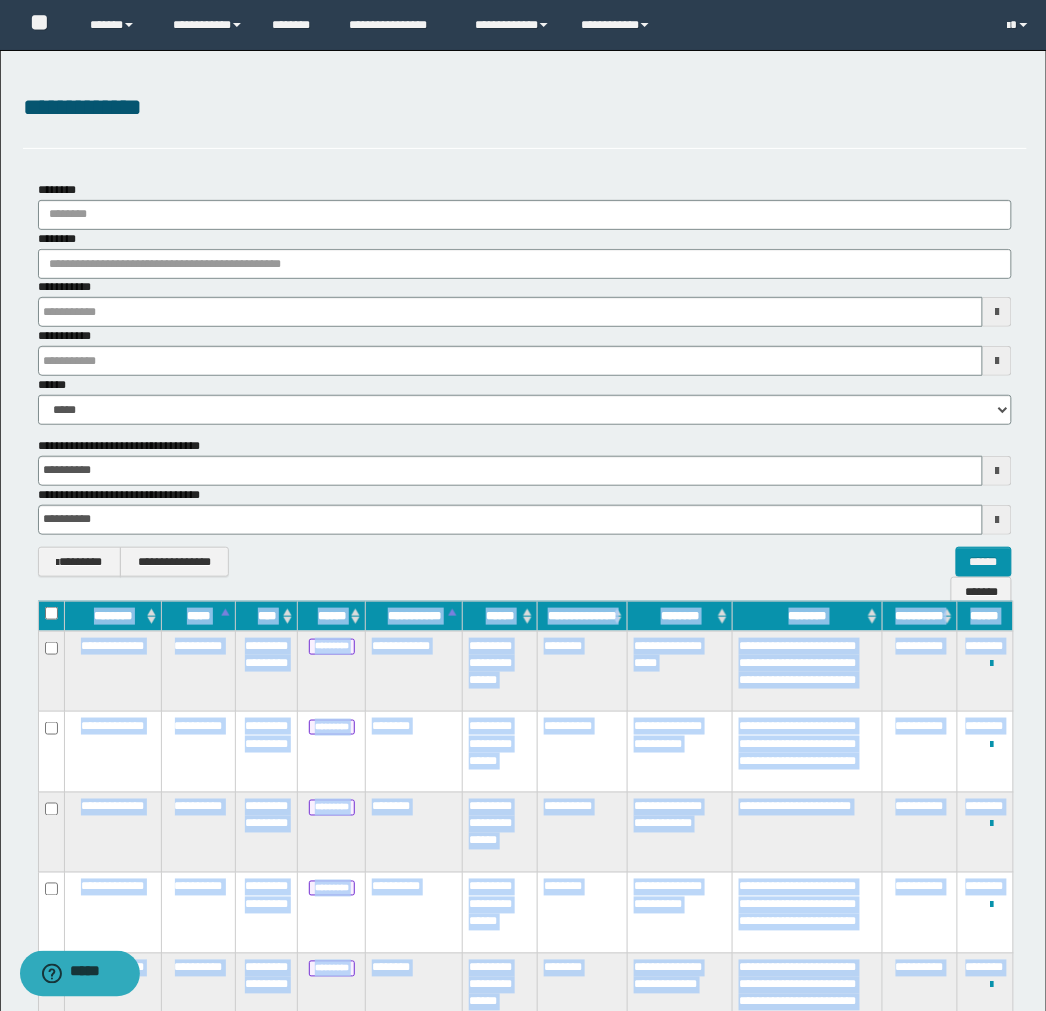 drag, startPoint x: 1001, startPoint y: 815, endPoint x: 82, endPoint y: 606, distance: 942.46594 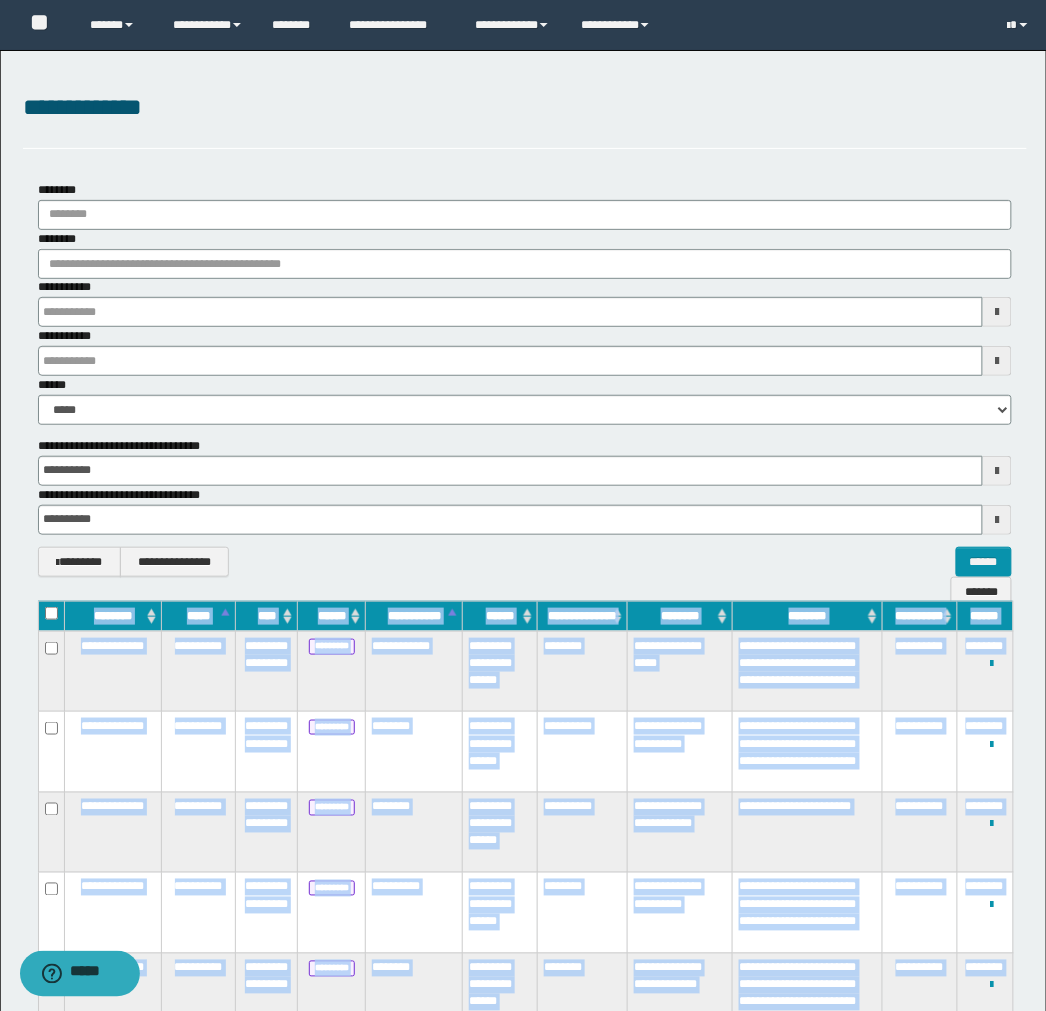 click on "**********" at bounding box center (526, 1824) 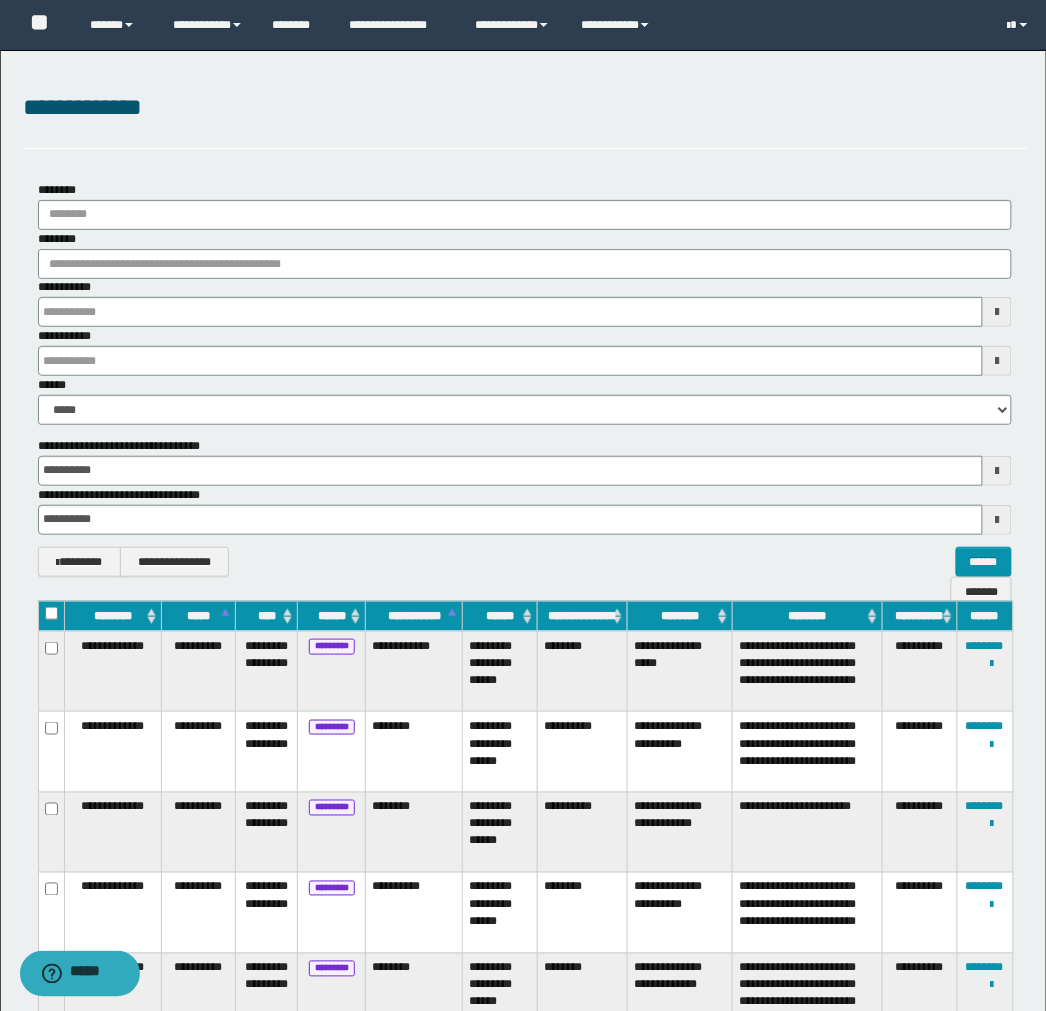 click on "**********" at bounding box center (525, 562) 